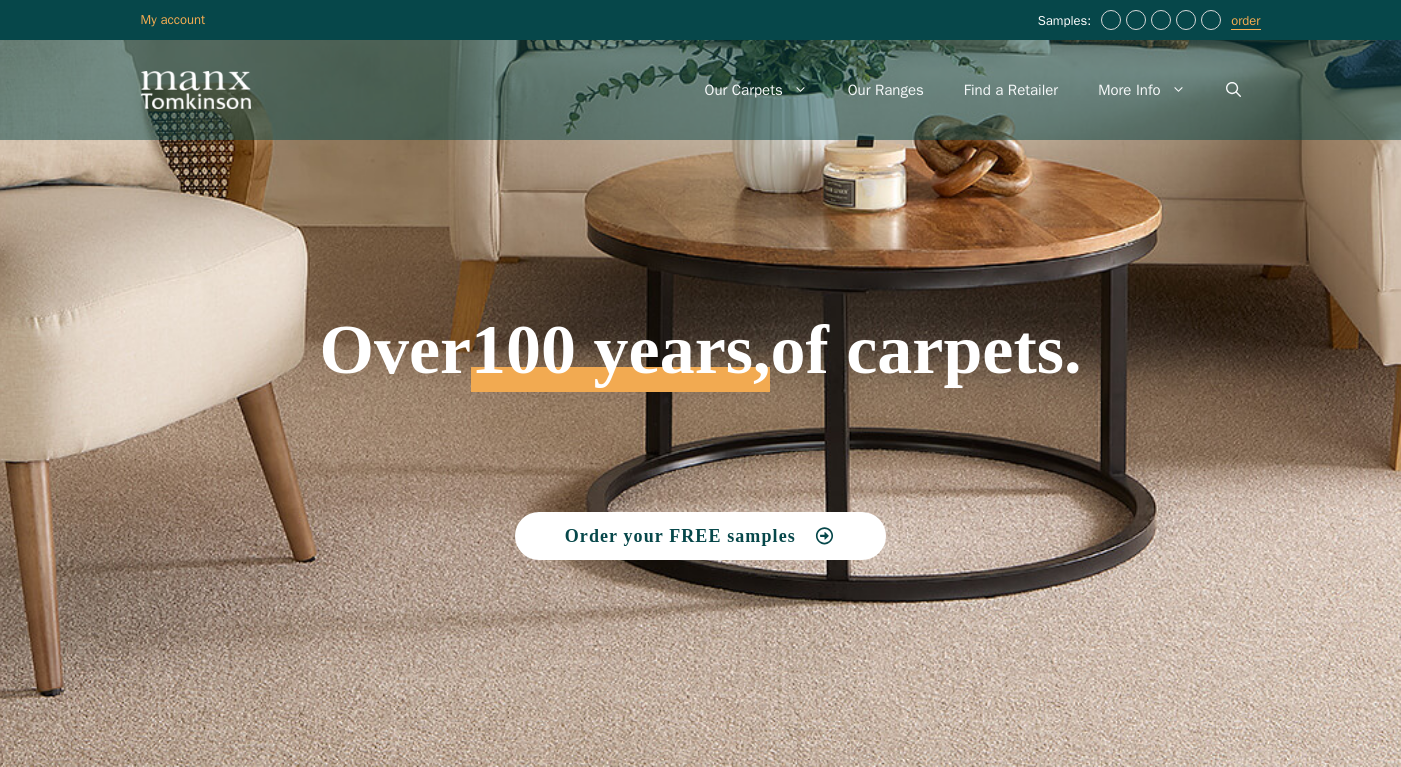 scroll, scrollTop: 0, scrollLeft: 0, axis: both 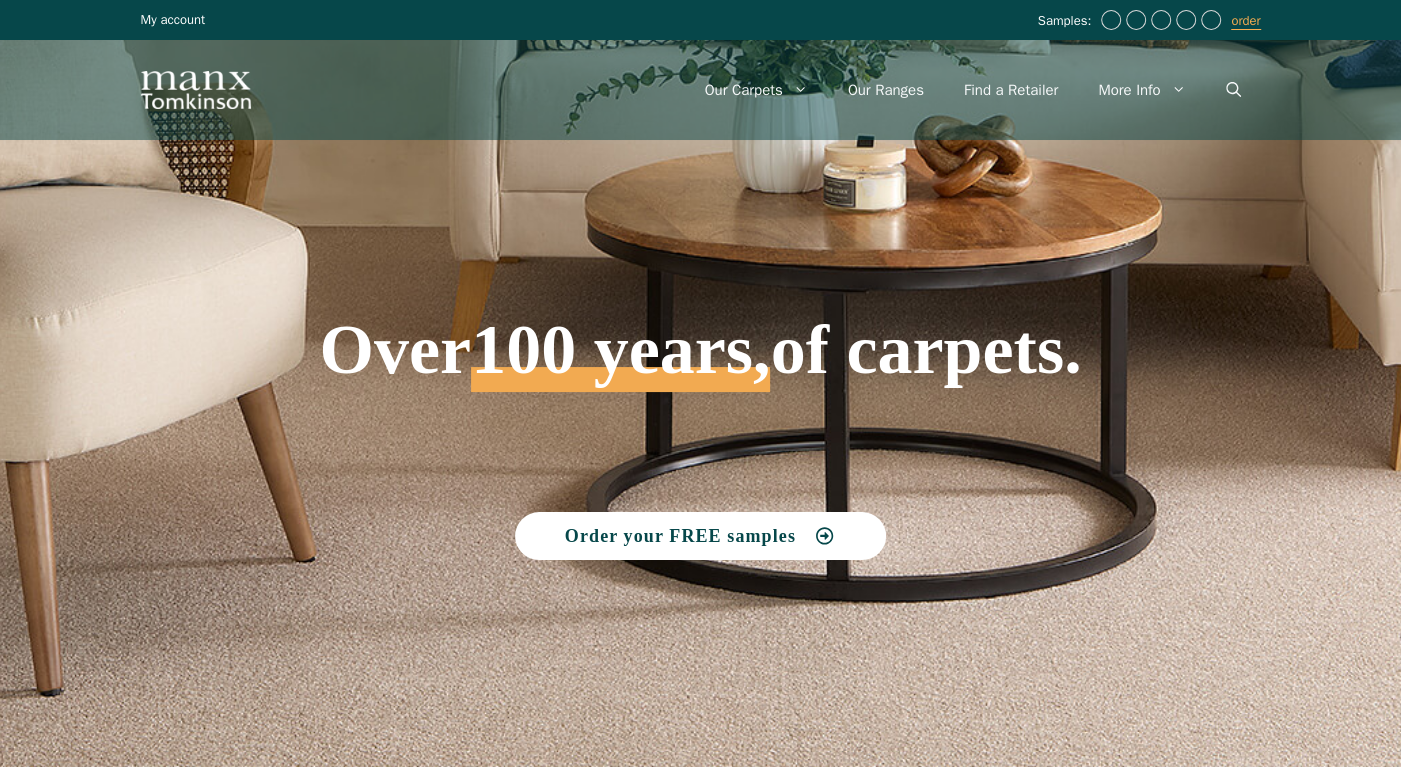 click on "My account" at bounding box center [173, 19] 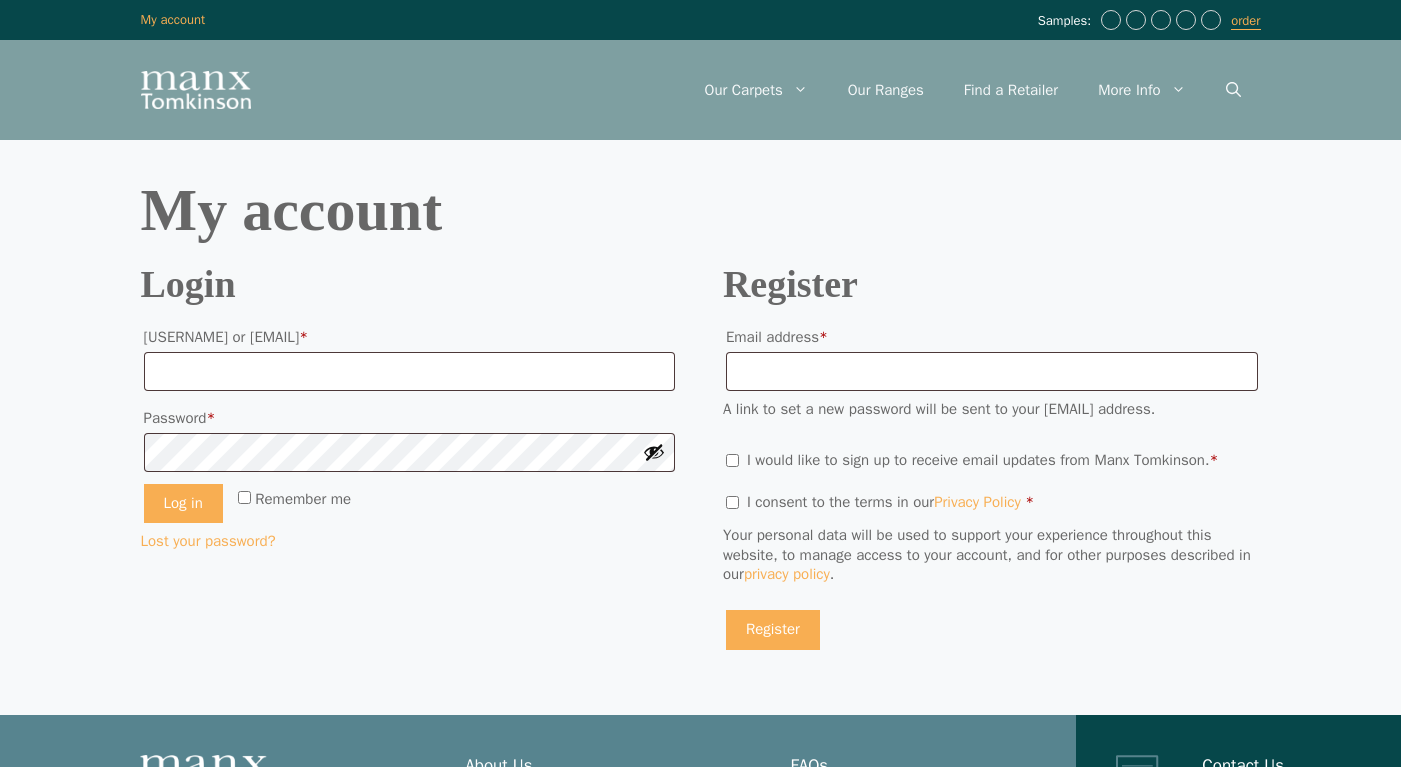 scroll, scrollTop: 0, scrollLeft: 0, axis: both 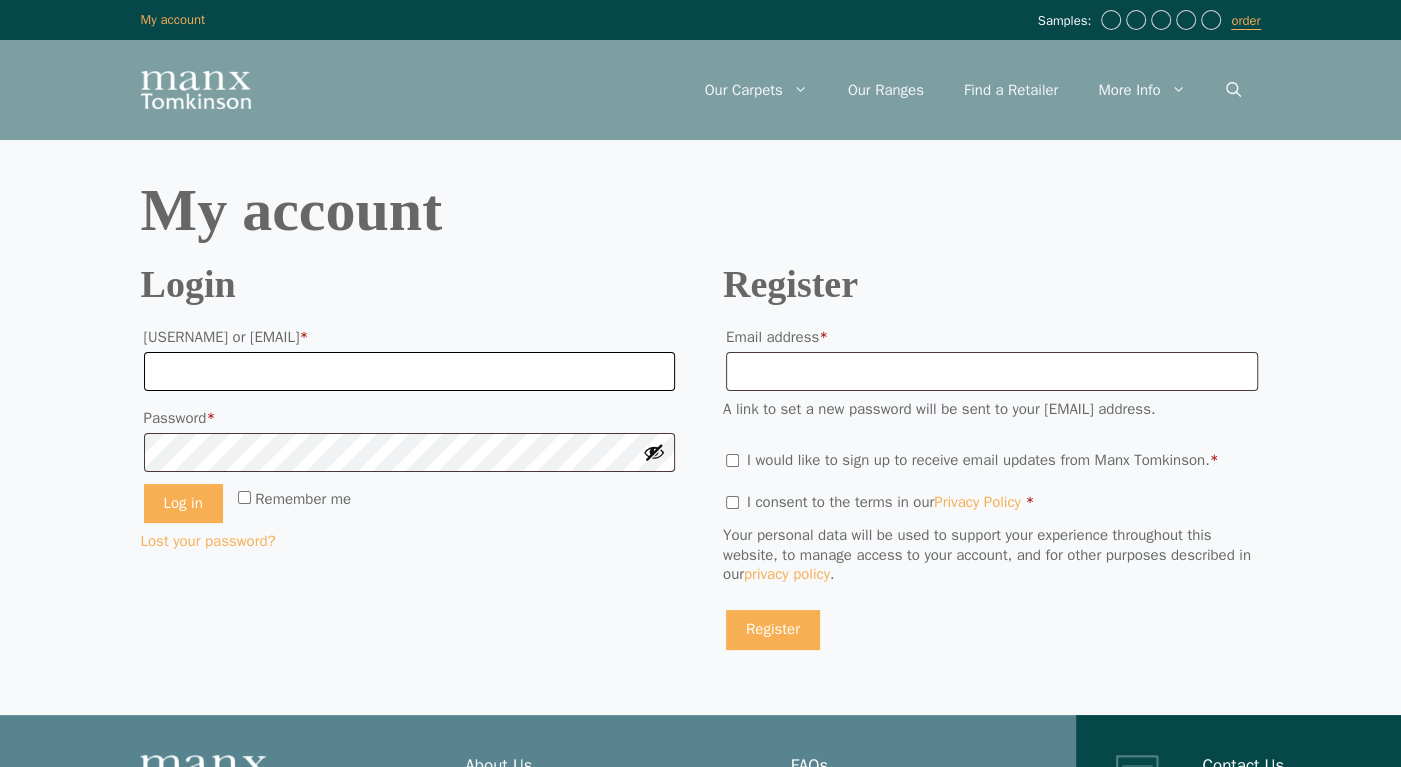 click on "Username or email address  * Required" at bounding box center [410, 372] 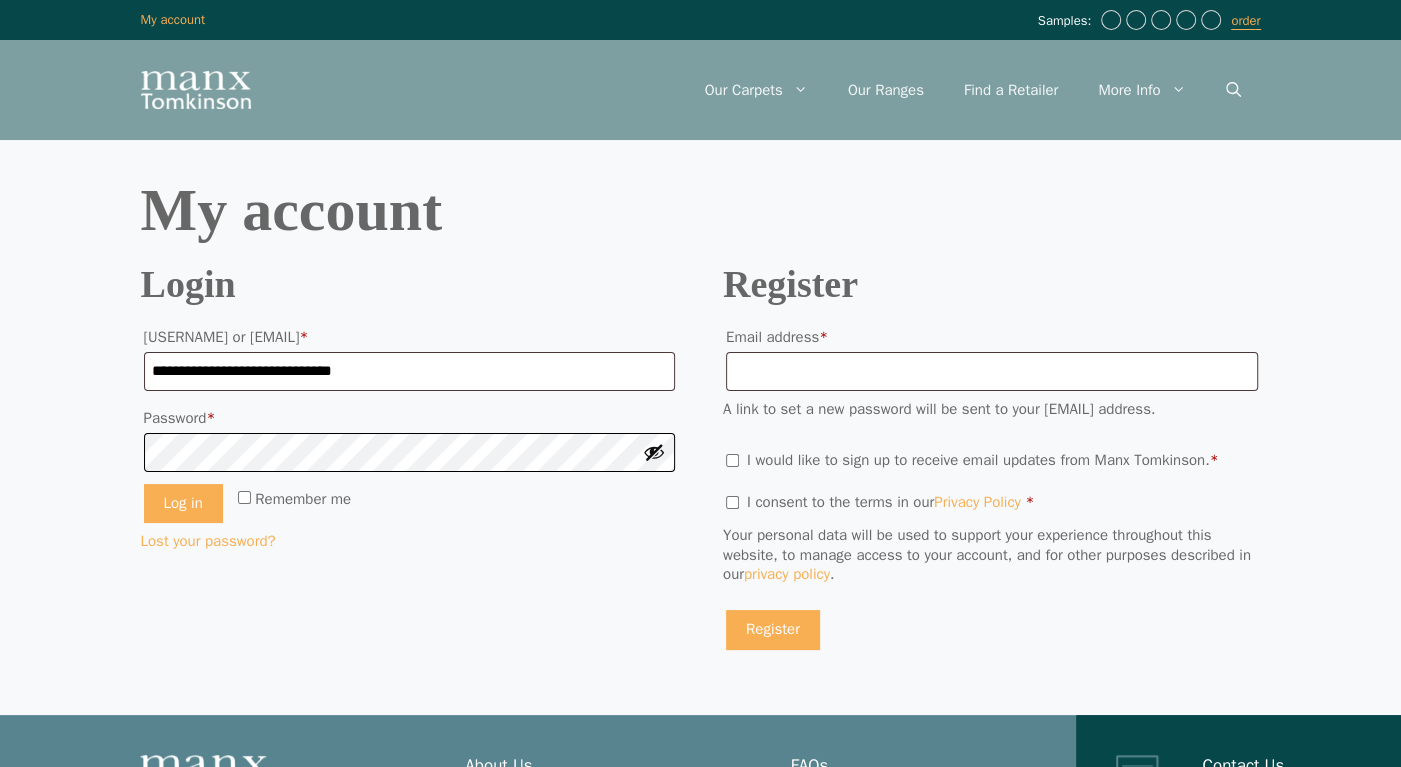 click on "Log in" at bounding box center [183, 504] 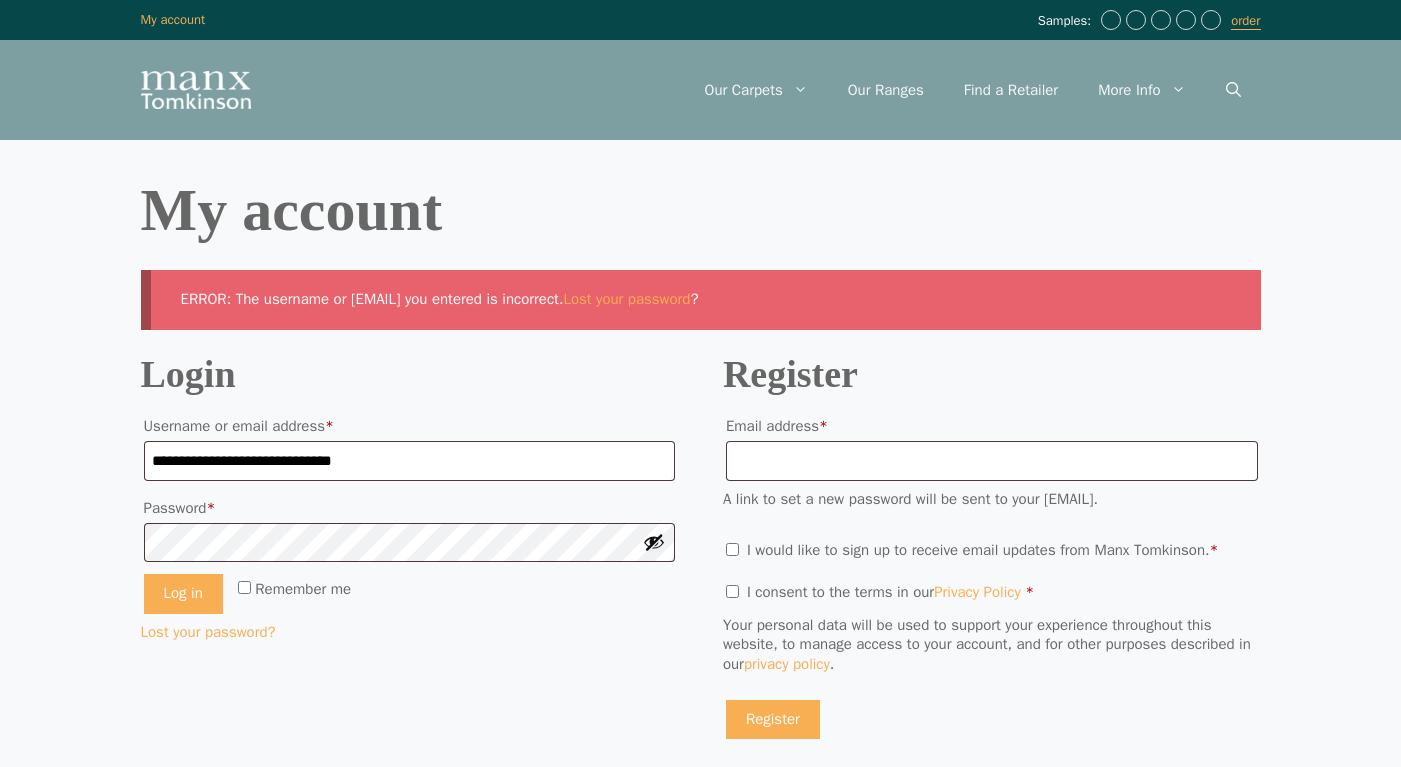 scroll, scrollTop: 0, scrollLeft: 0, axis: both 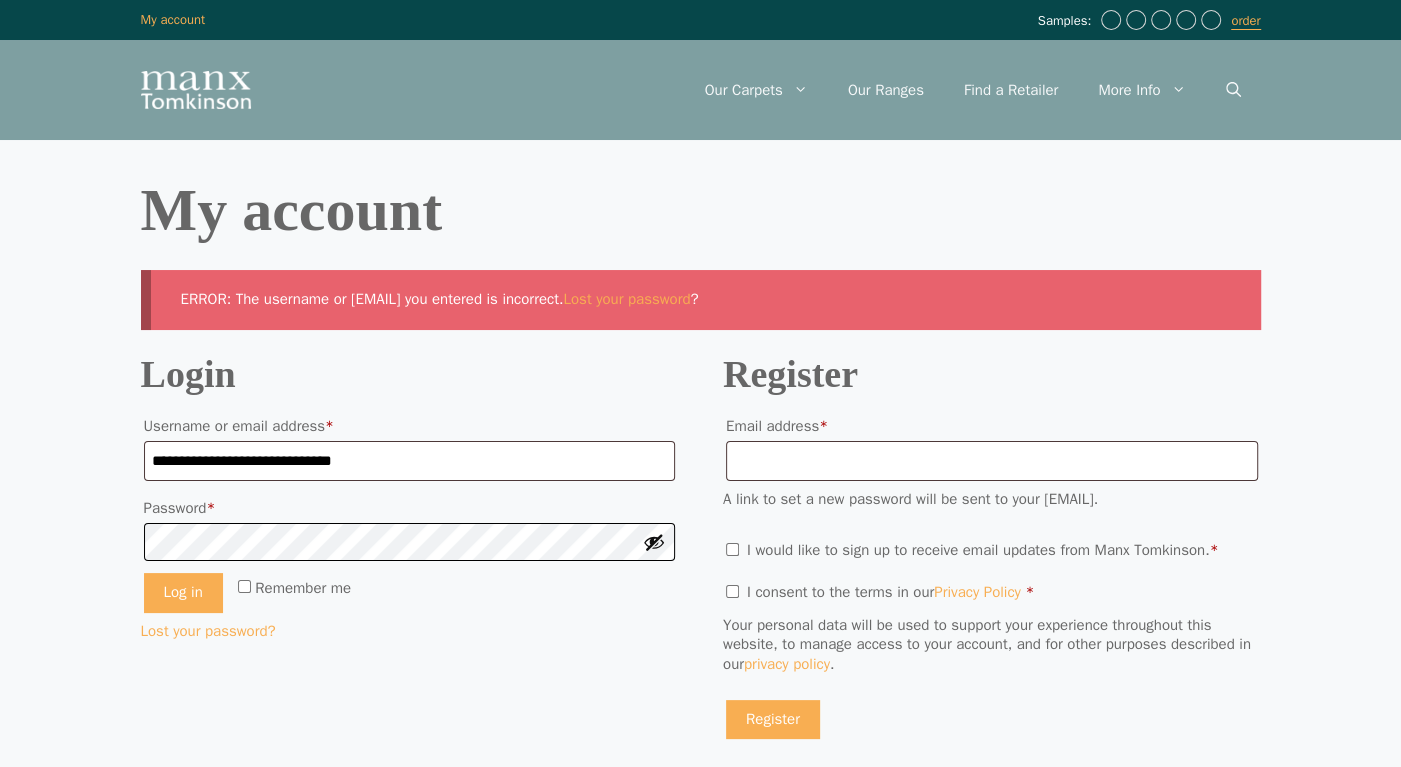 click on "Log in" at bounding box center [183, 593] 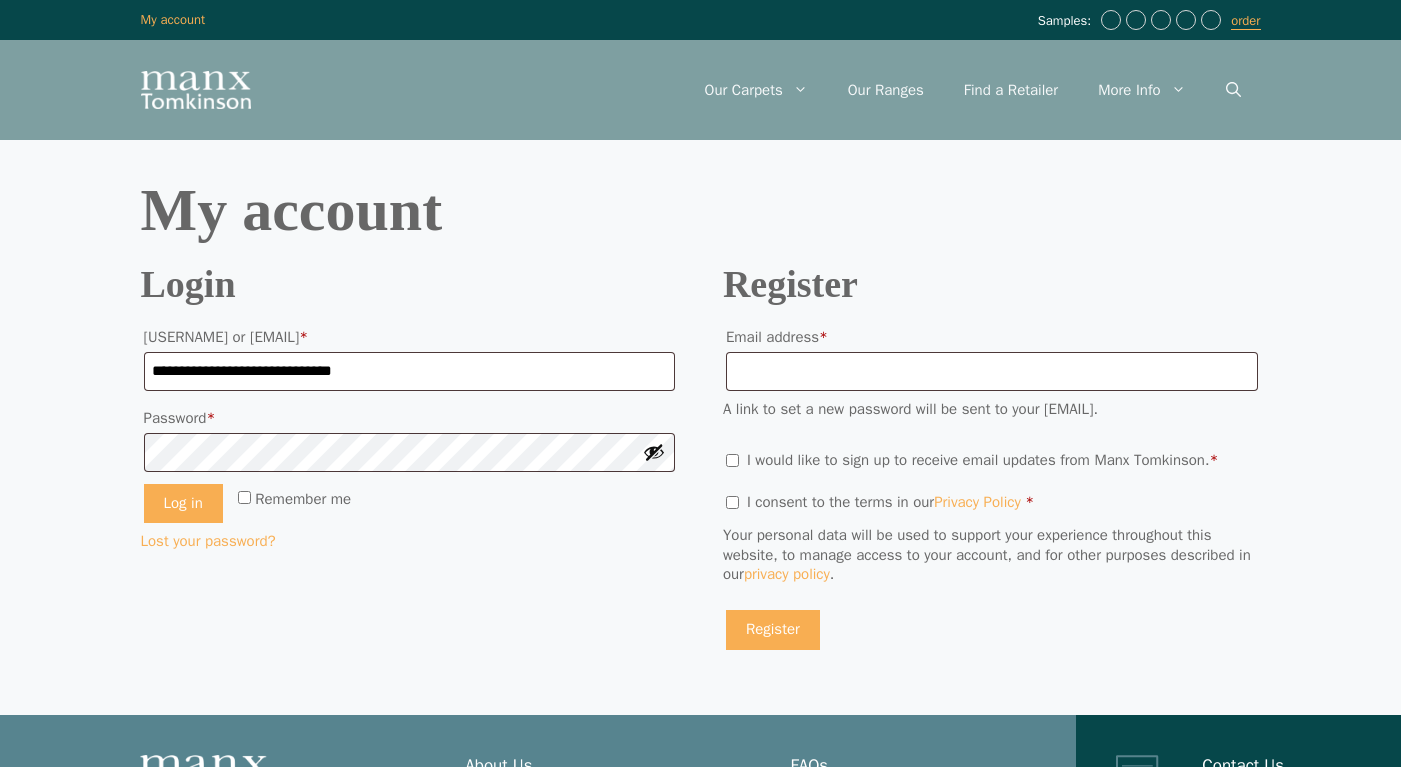scroll, scrollTop: 0, scrollLeft: 0, axis: both 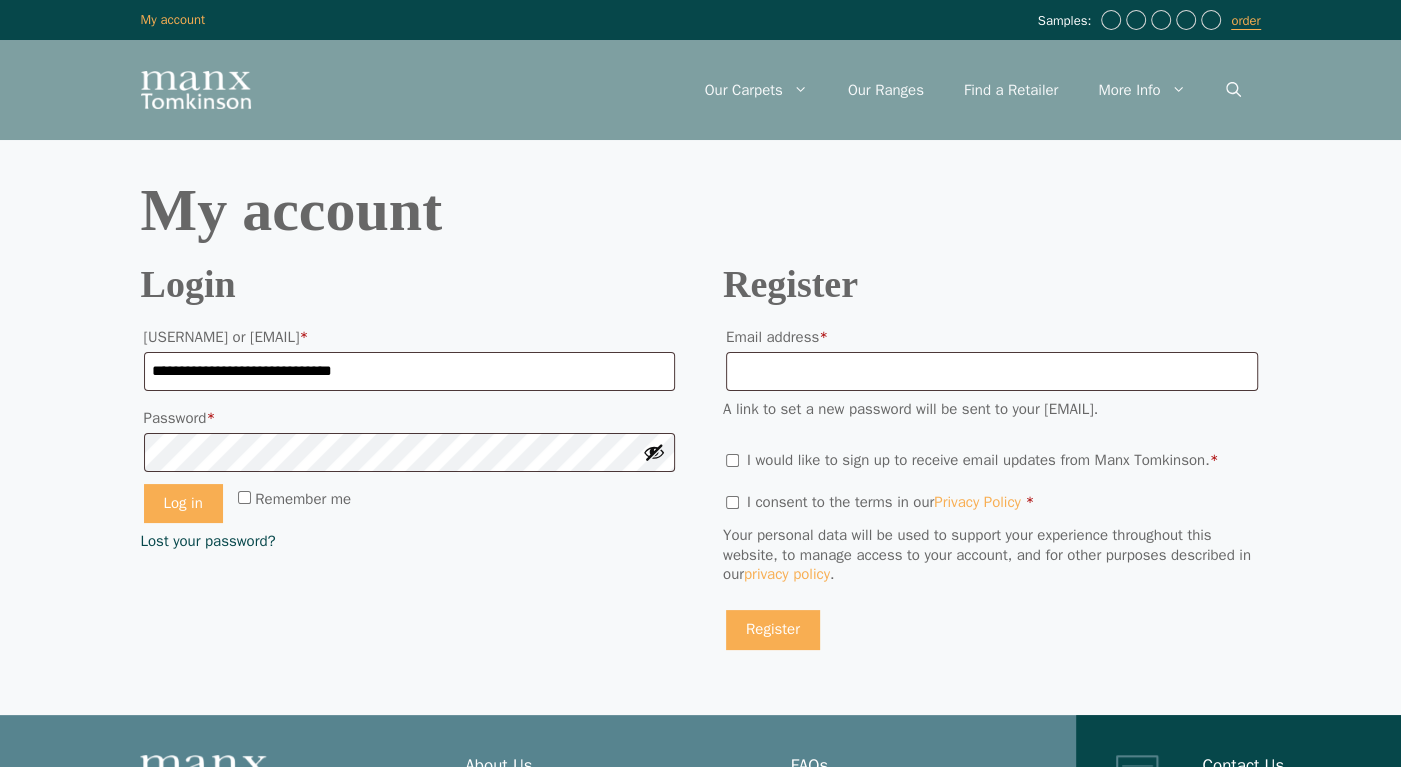 click on "Lost your password?" at bounding box center (208, 541) 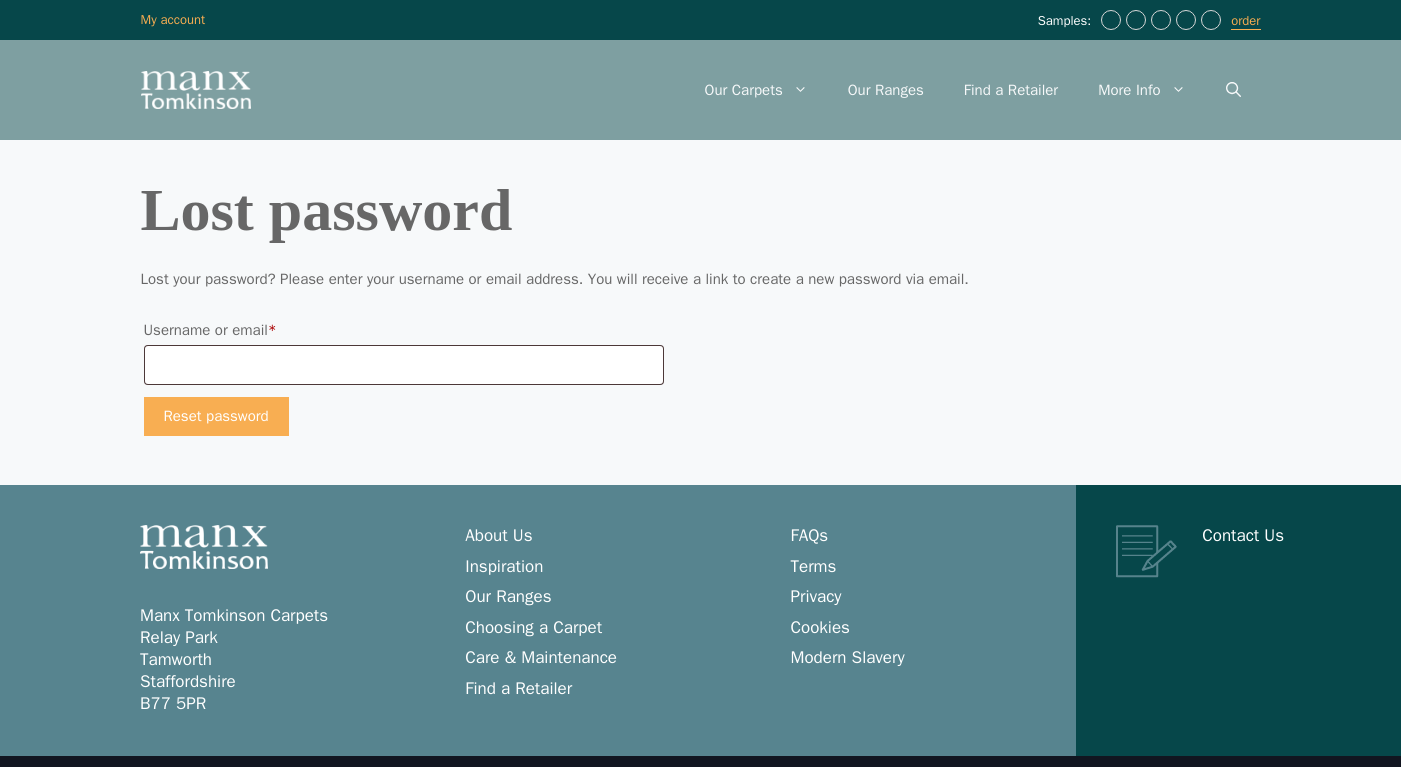 scroll, scrollTop: 0, scrollLeft: 0, axis: both 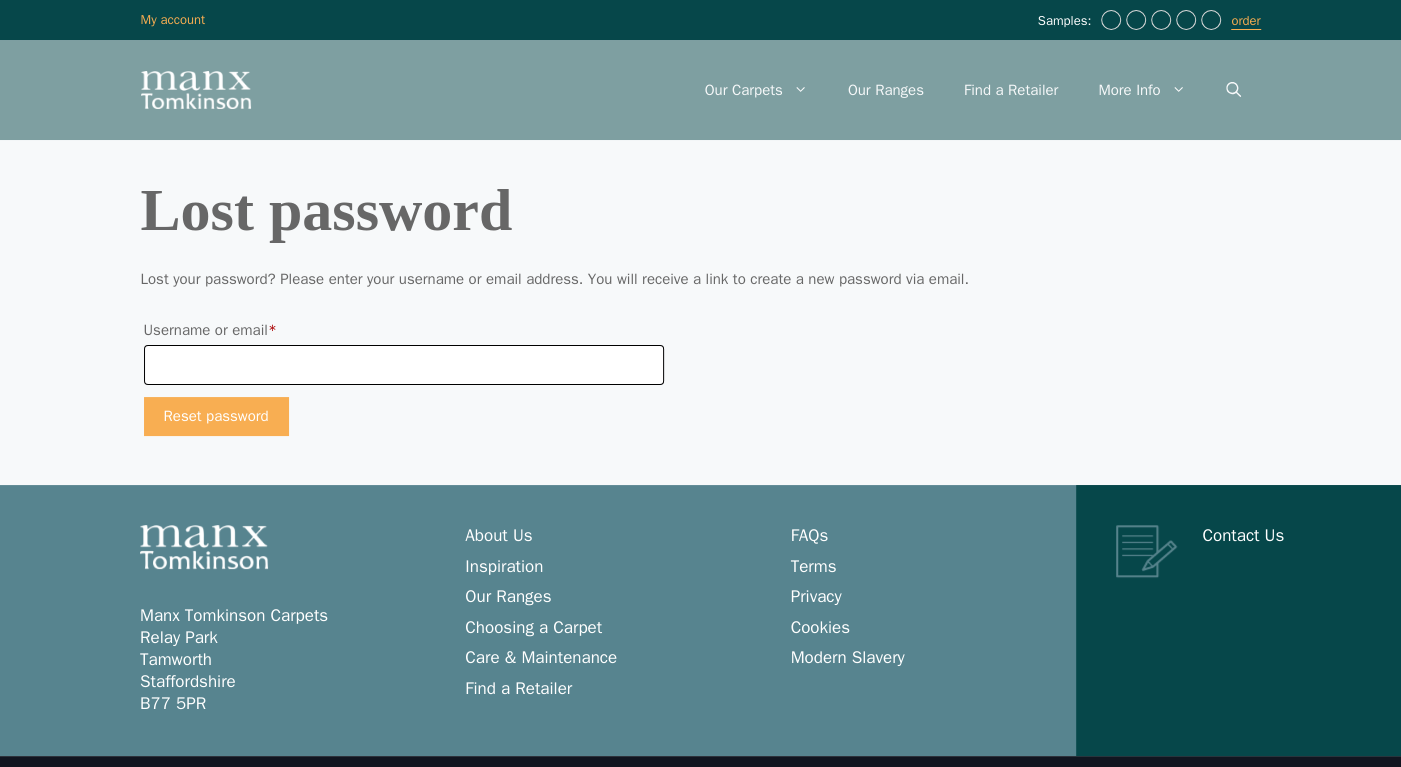 click on "Username or email * Required" at bounding box center [404, 365] 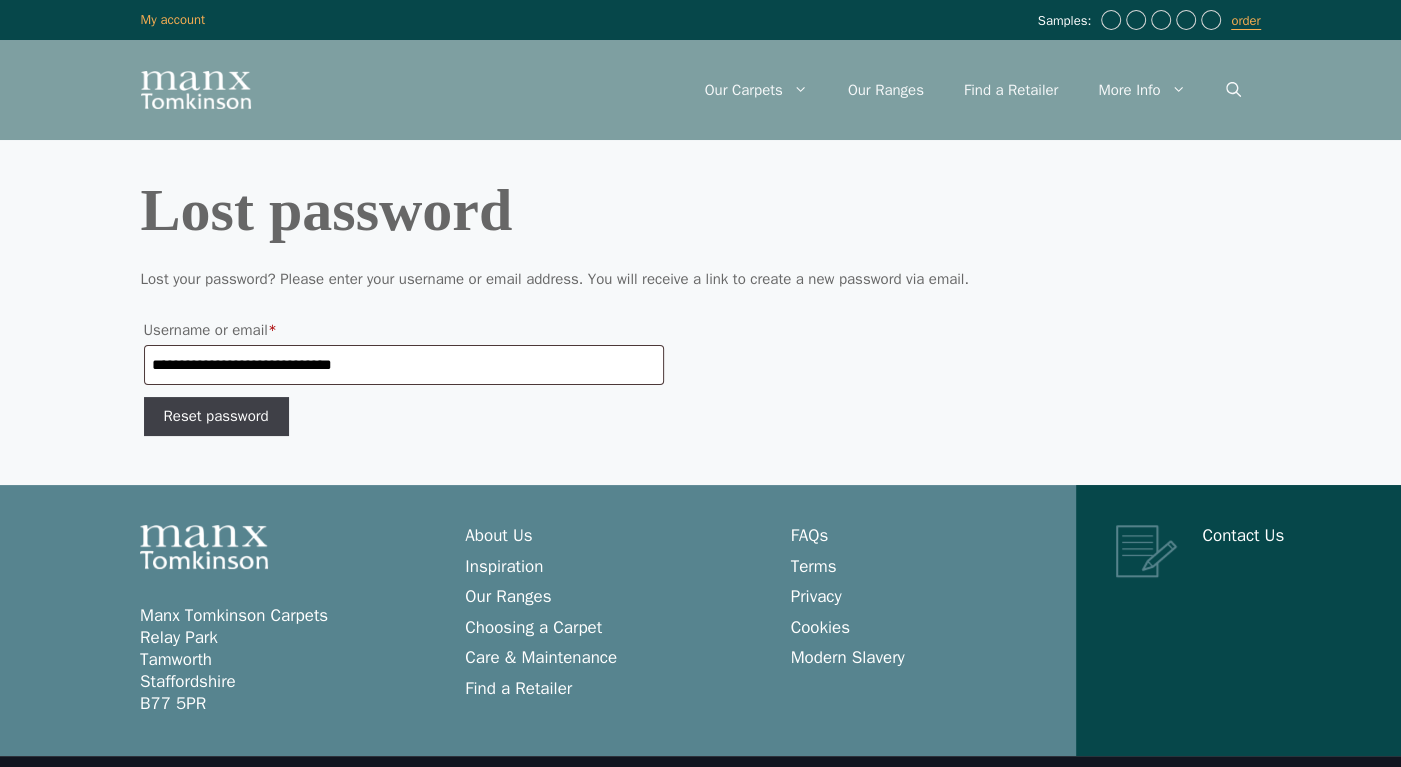 click on "Reset password" at bounding box center [216, 417] 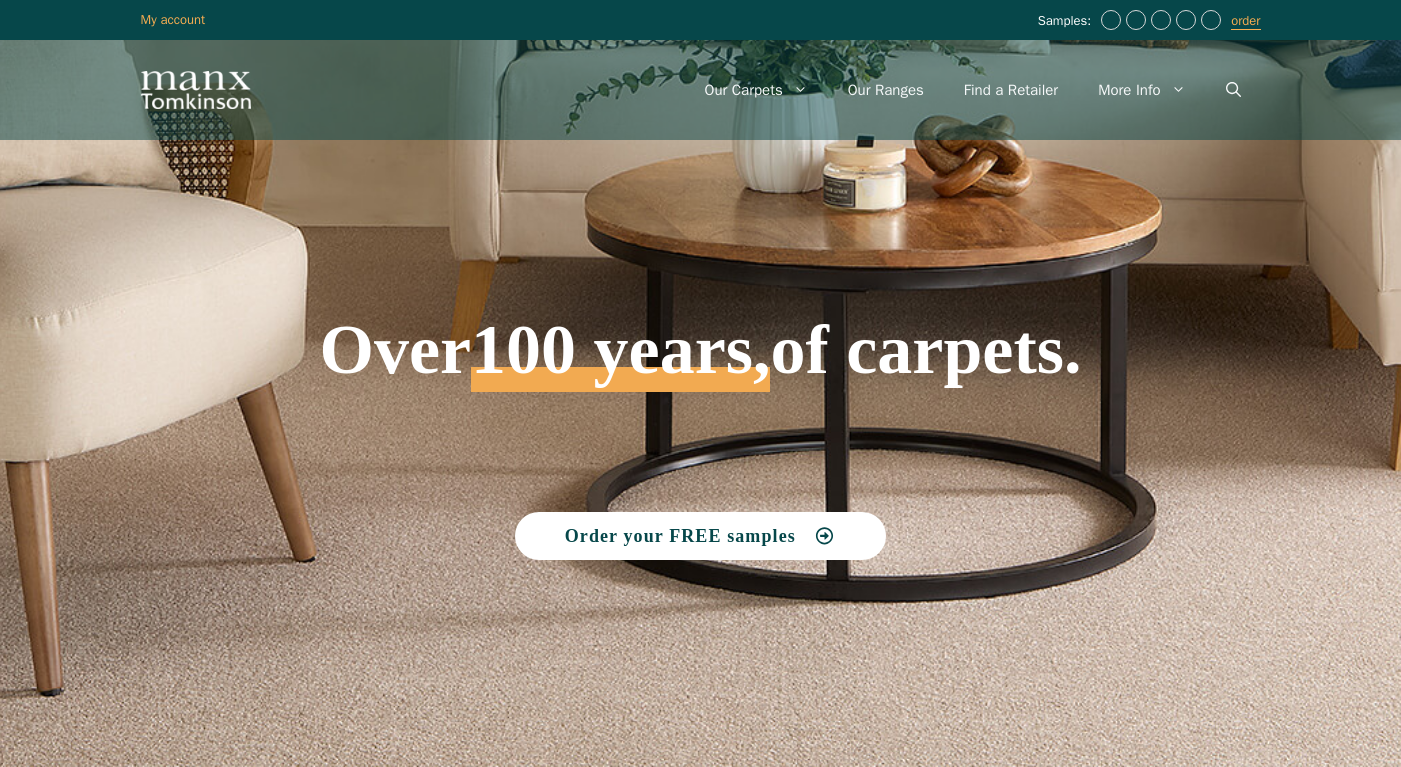 scroll, scrollTop: 0, scrollLeft: 0, axis: both 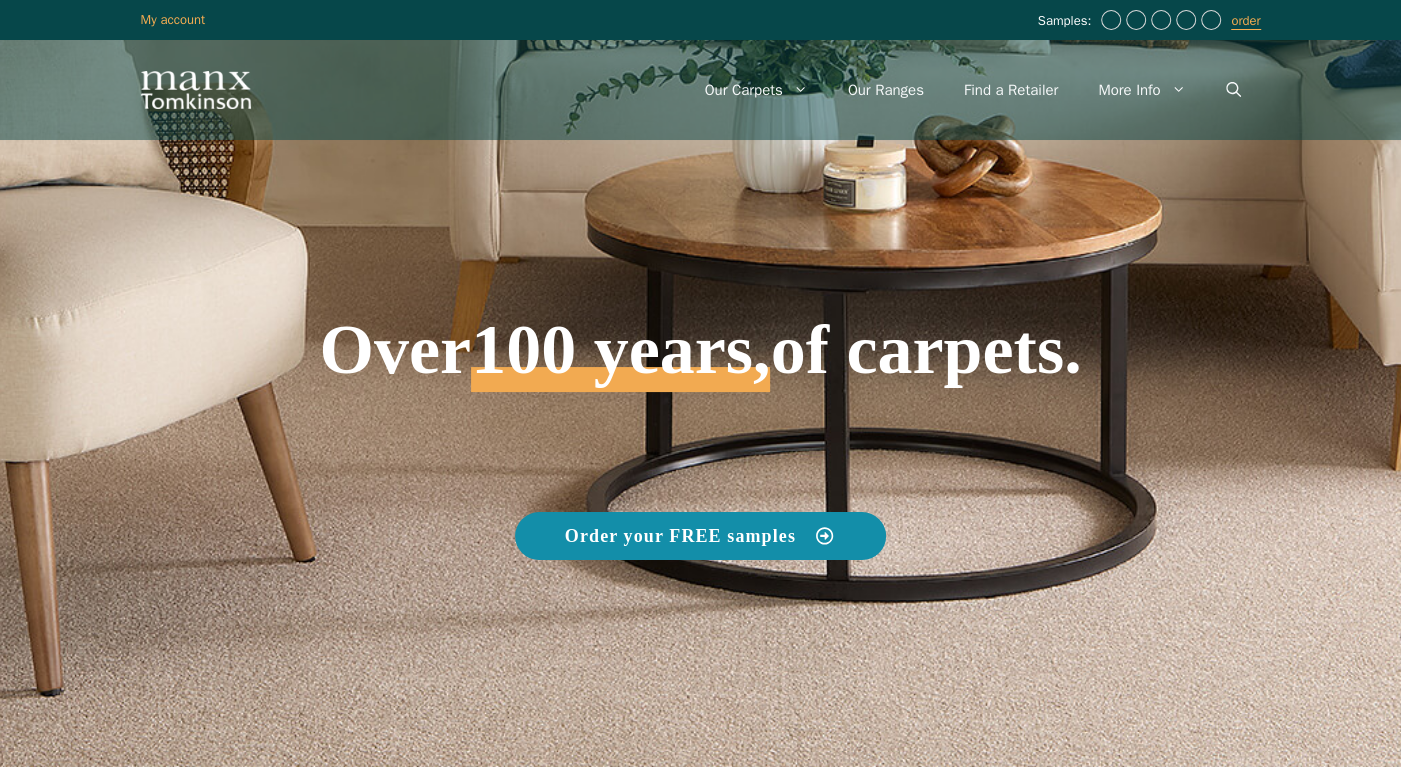 click on "Order your FREE samples" at bounding box center [680, 536] 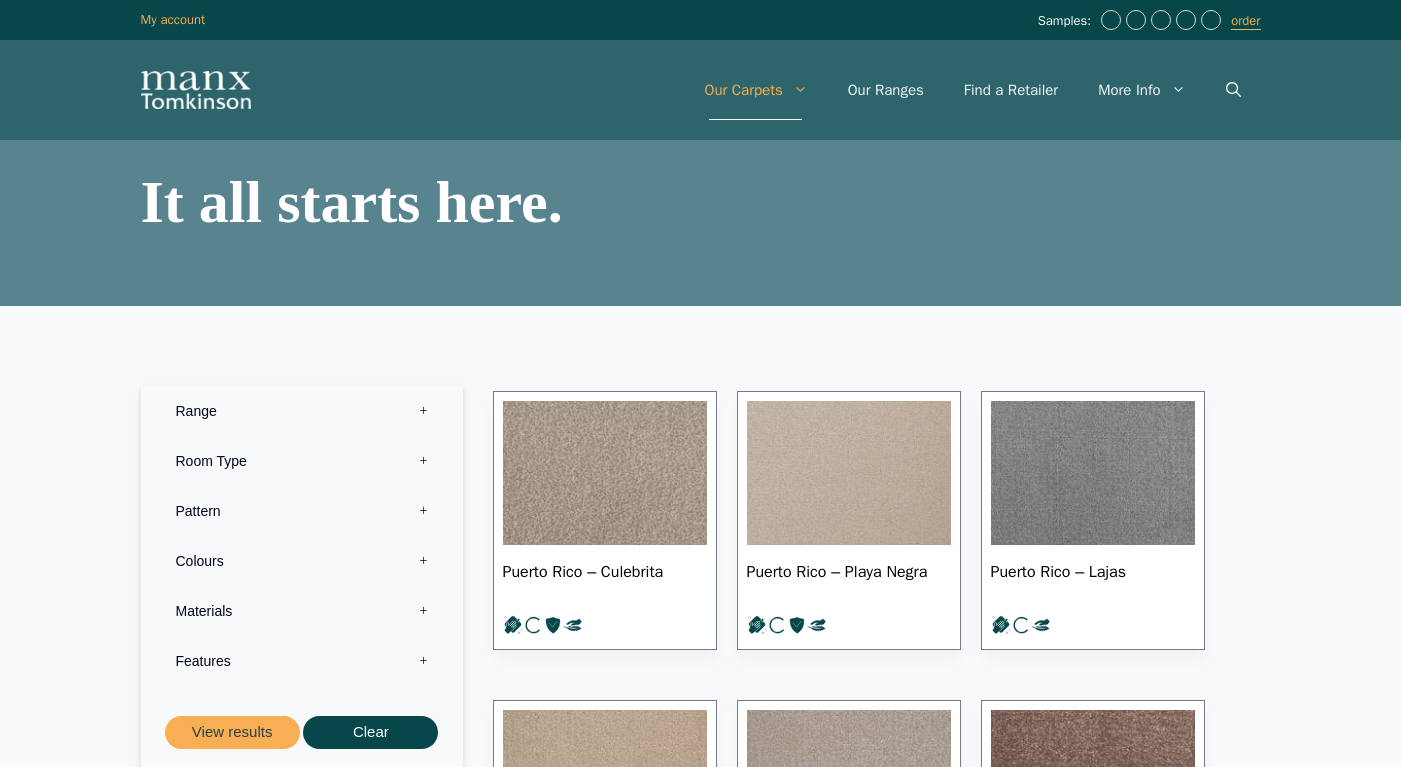 scroll, scrollTop: 0, scrollLeft: 0, axis: both 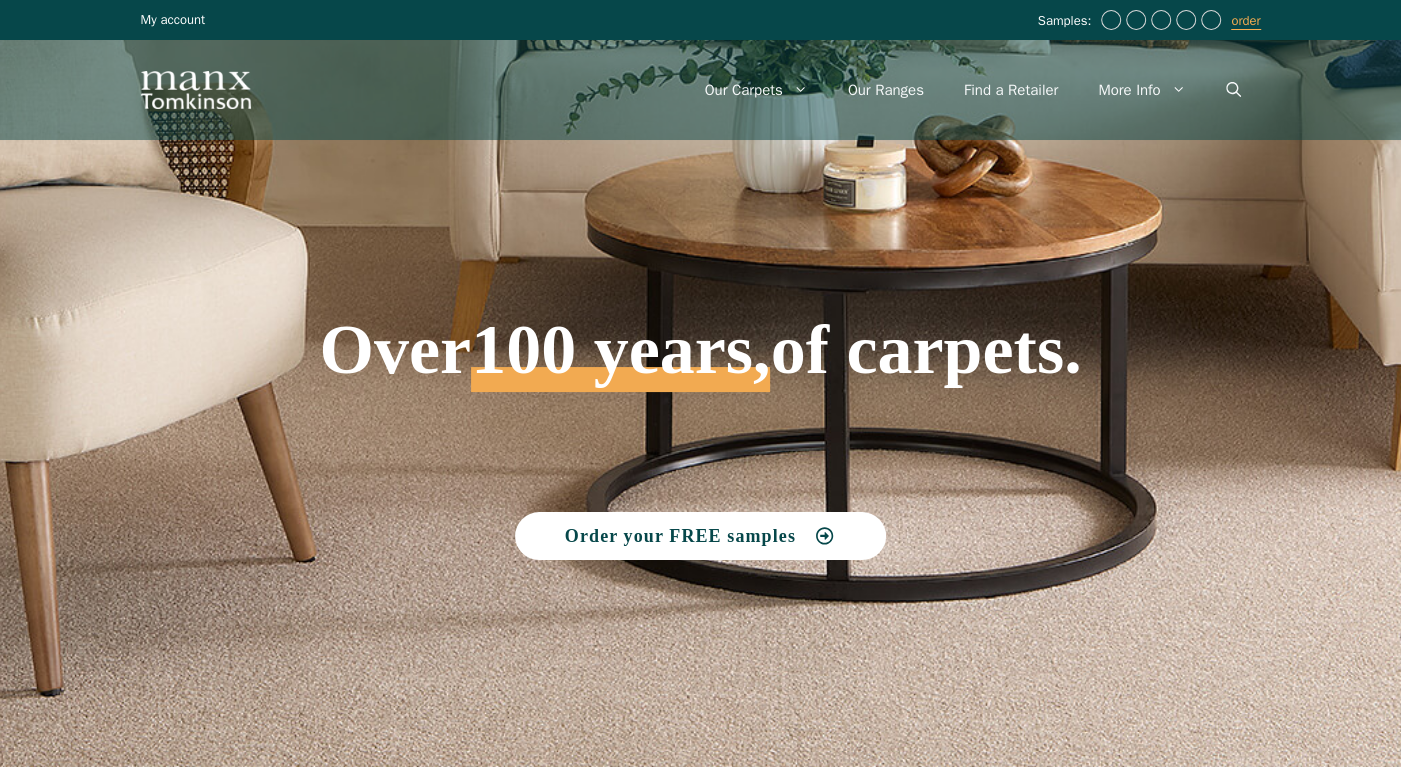 click on "My account" at bounding box center [173, 19] 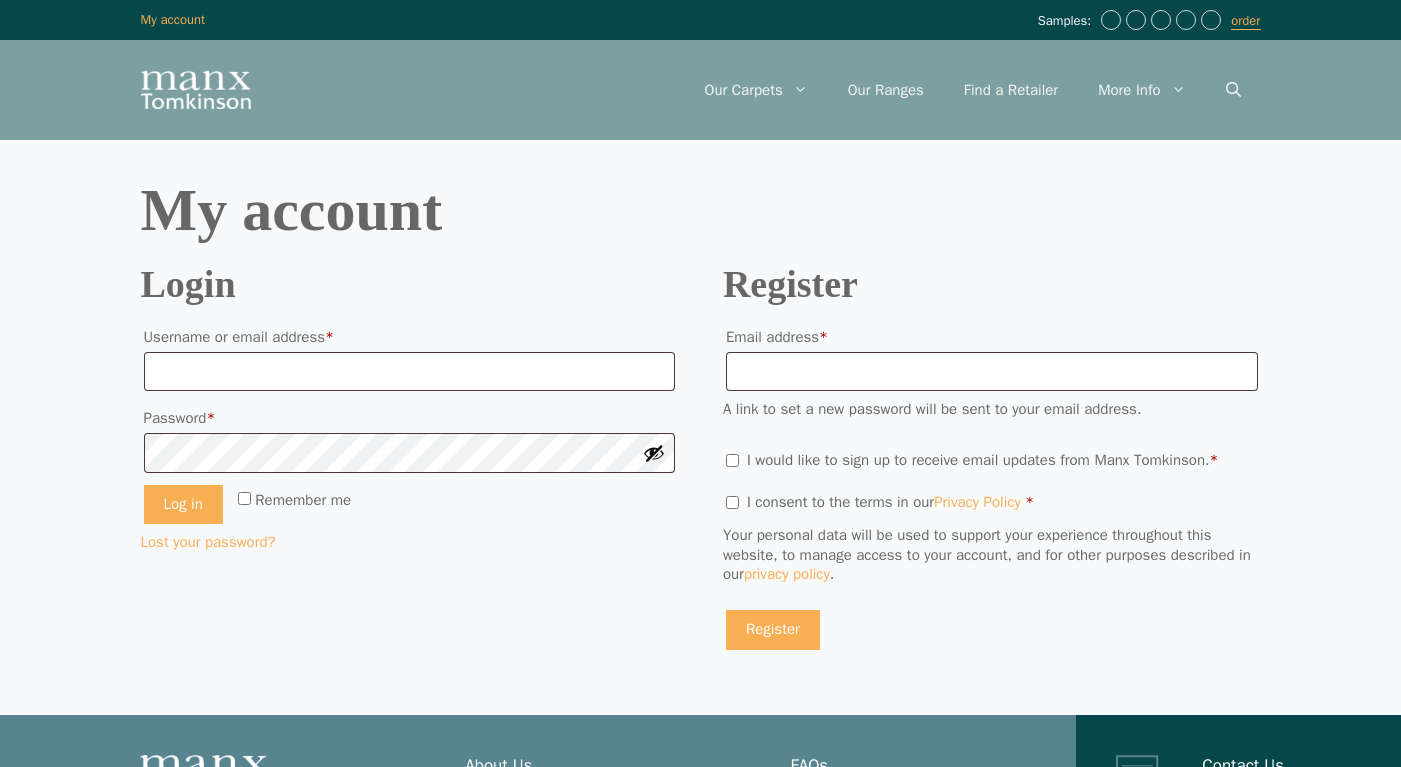 scroll, scrollTop: 0, scrollLeft: 0, axis: both 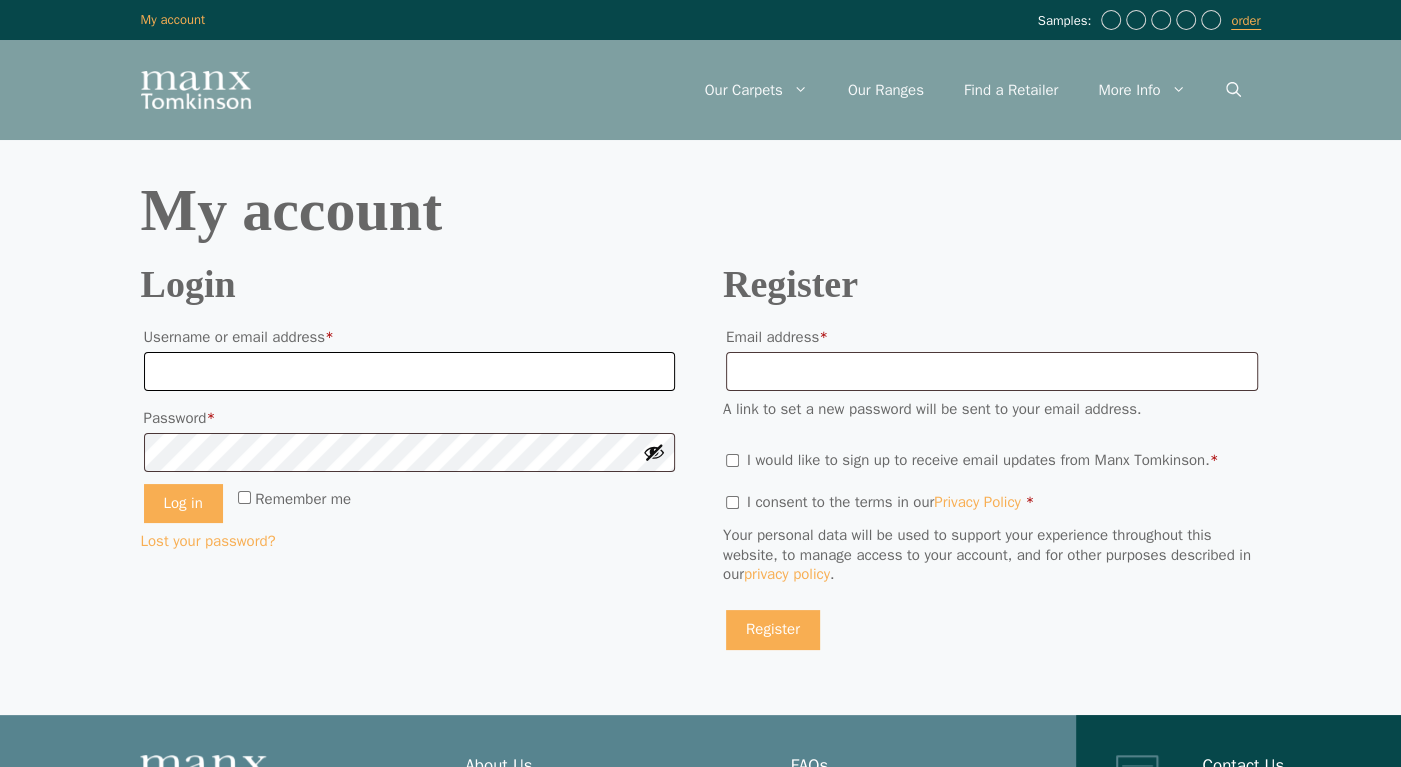 click on "Username or email address  * Required" at bounding box center (410, 372) 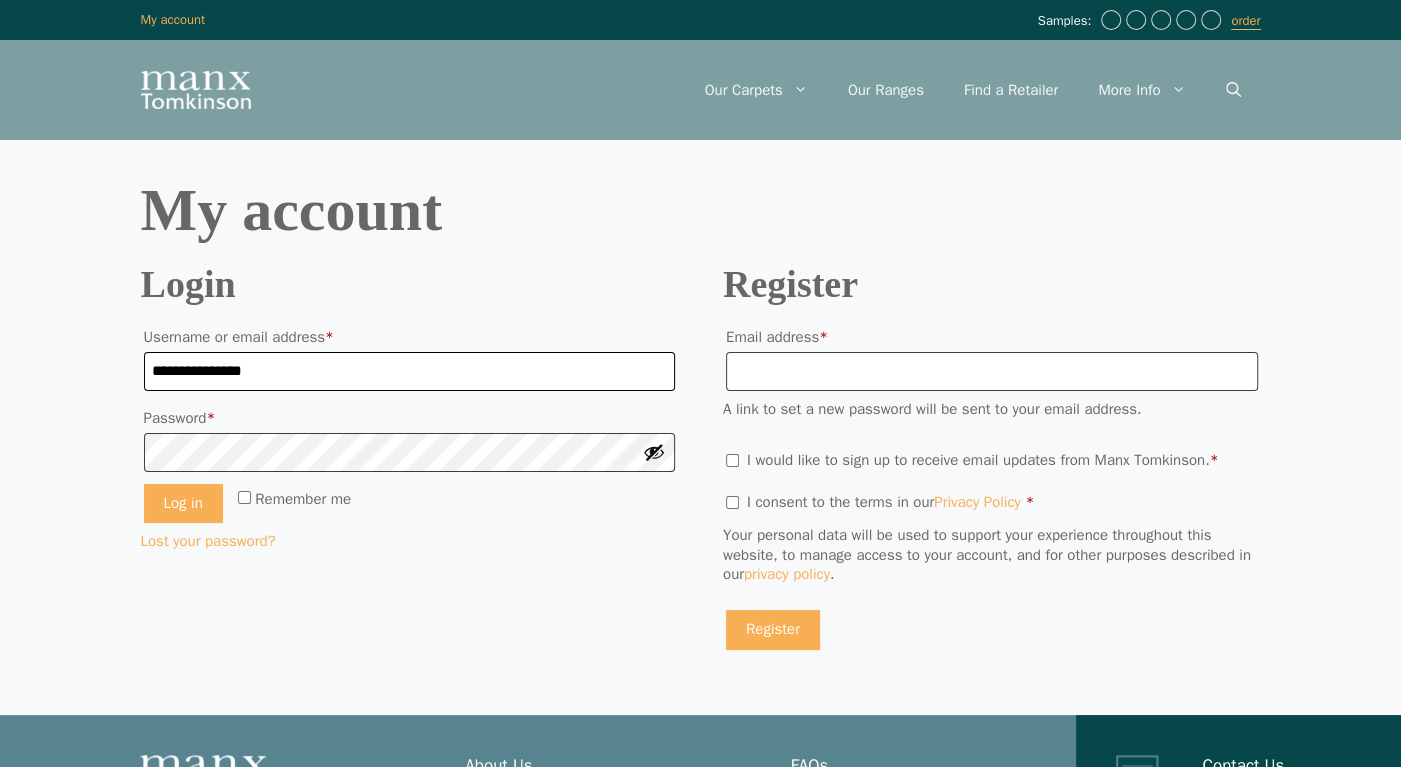 type on "**********" 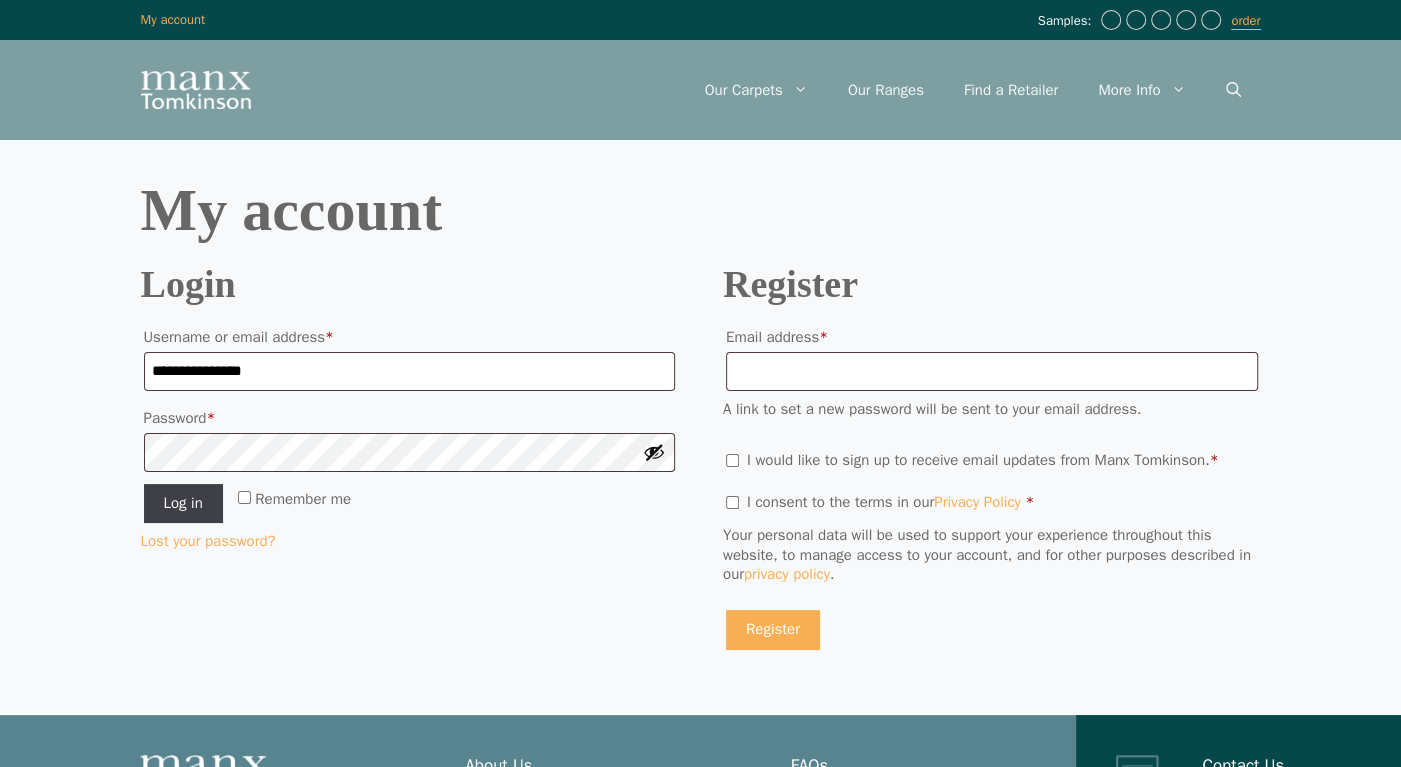 click on "Log in" at bounding box center [183, 504] 